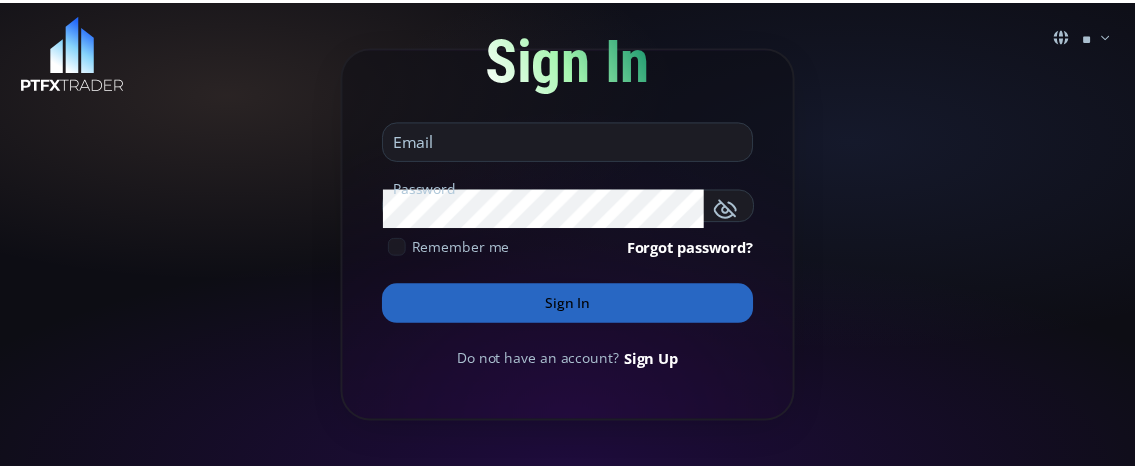 scroll, scrollTop: 0, scrollLeft: 0, axis: both 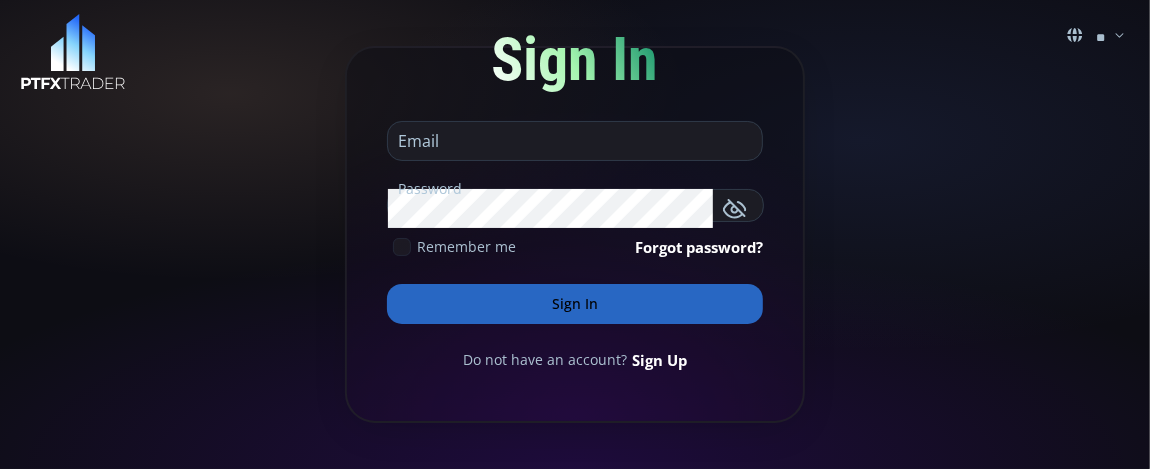 click at bounding box center [570, 141] 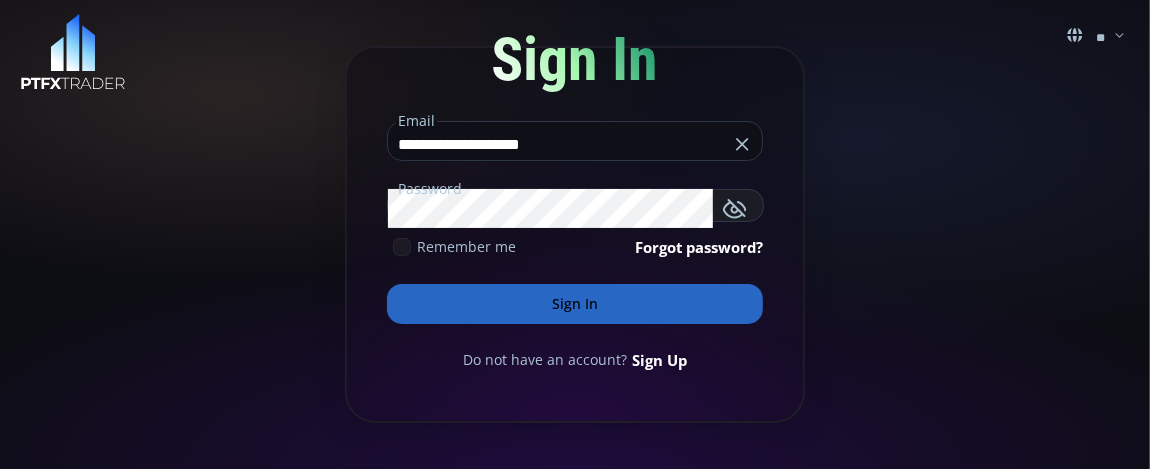 type on "**********" 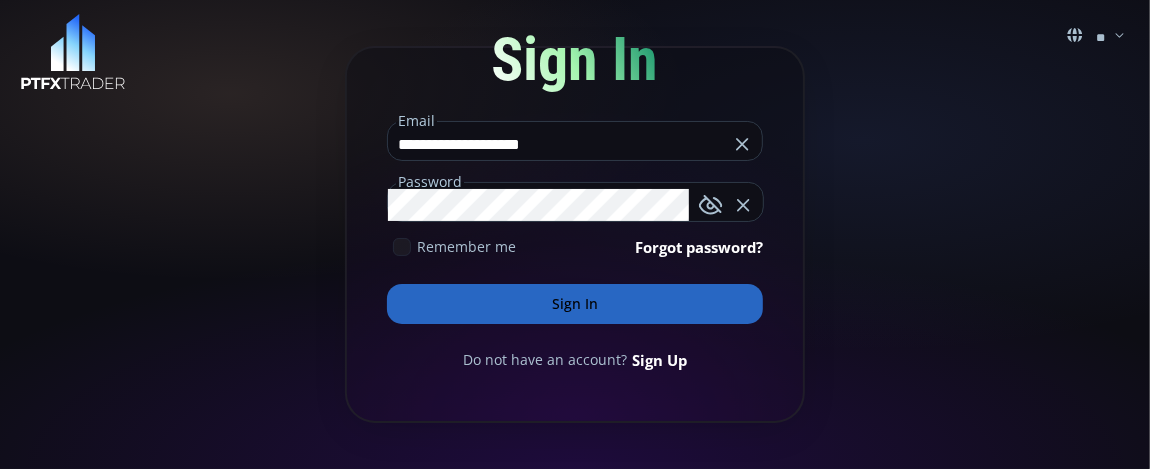 click on "Sign In" at bounding box center (575, 304) 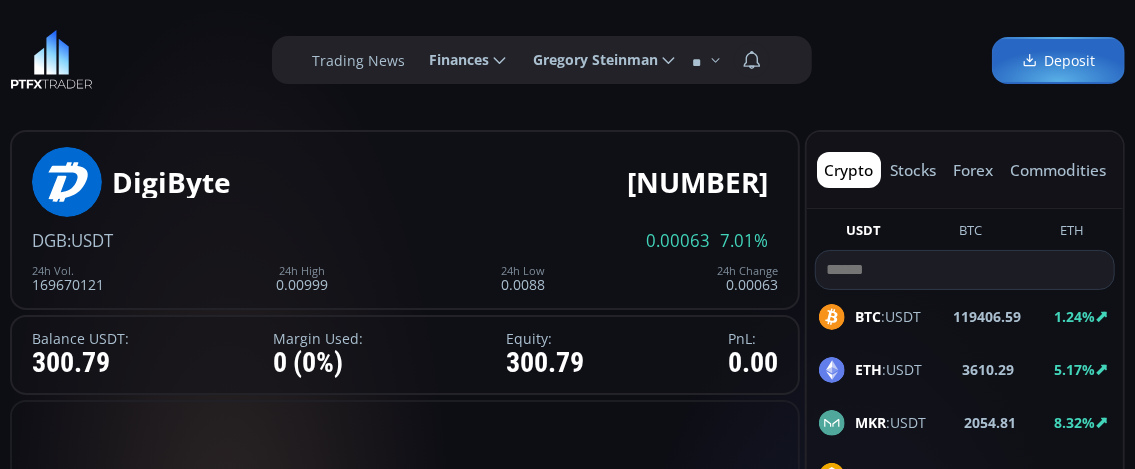scroll, scrollTop: 268, scrollLeft: 0, axis: vertical 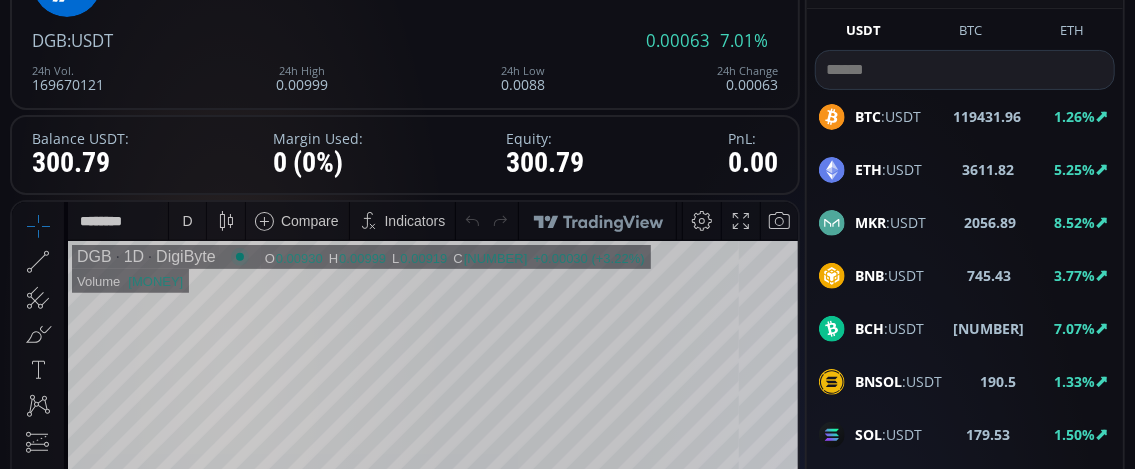 click on "D" at bounding box center [187, 220] 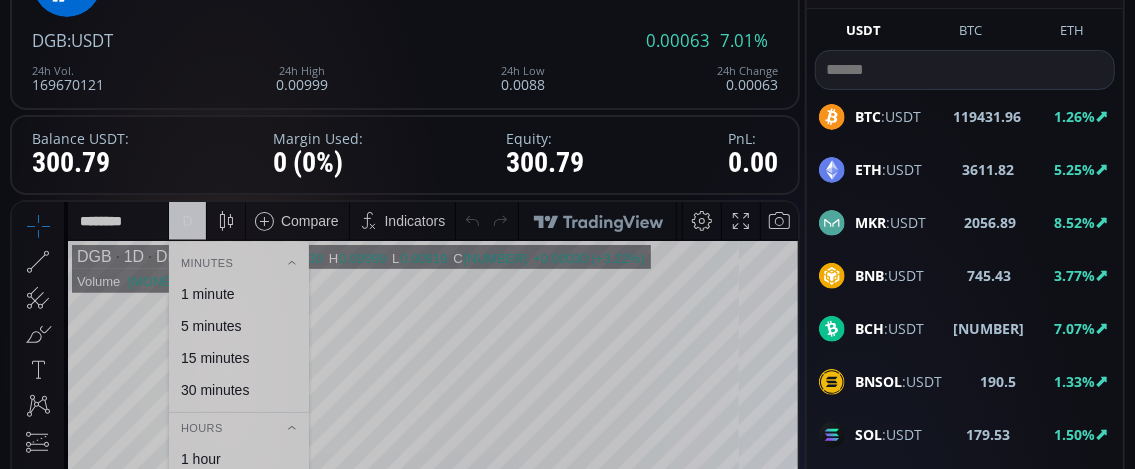 click on "1 minute" at bounding box center [208, 293] 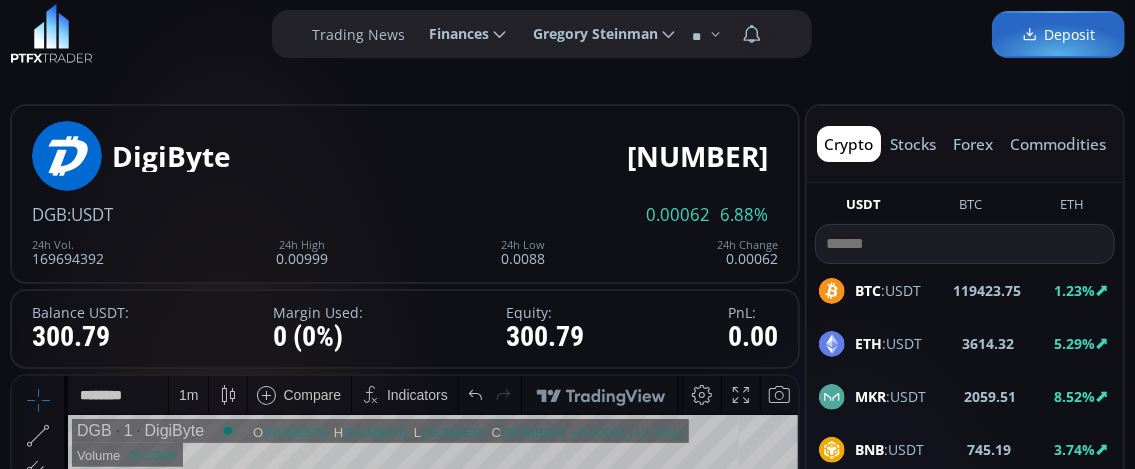 scroll, scrollTop: 0, scrollLeft: 0, axis: both 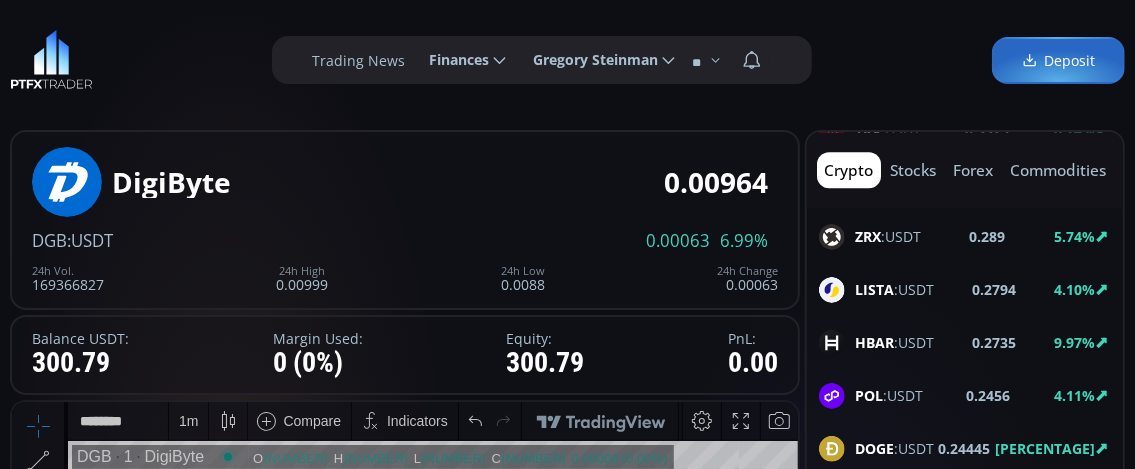 click on "HBAR" at bounding box center (874, 342) 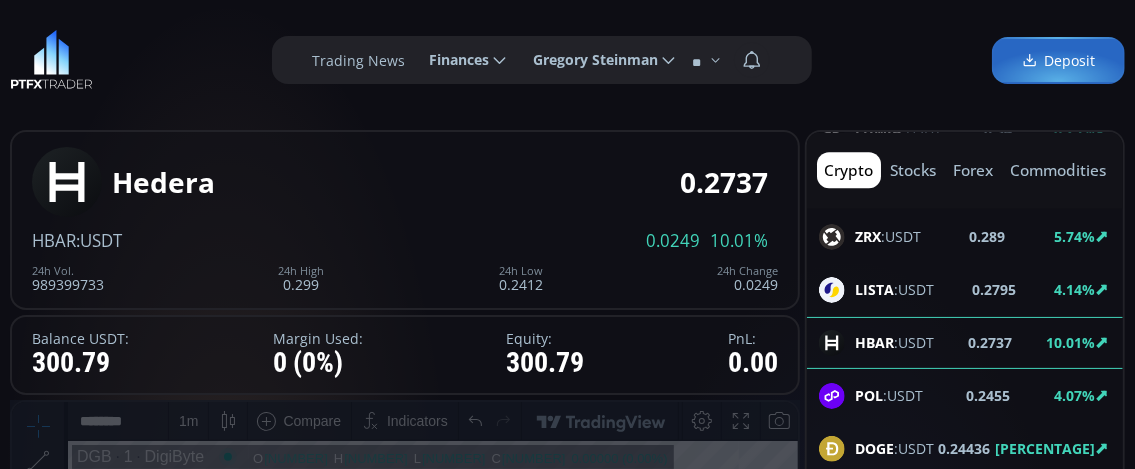 click on "BTC :USDT 119474.21 1.28% ETH :USDT 3615.45 5.35% MKR :USDT 2066.39 8.81% BNB :USDT 745.38 3.79% BCH :USDT 533.29 7.17% BNSOL :USDT 190.6 1.44% SOL :USDT 179.67 1.53% LTC :USDT 109.29 9.07% DASH :USDT 24.19 6.10% ETC :USDT 24.12 20.78% BANANA :USDT 23.16 -0.94% LINK :USDT 18.43 6.96% KSM :USDT 17.04 7.24% DCR :USDT 16.93 5.94% TRUMP :USDT 10.49 3.45% NEO :USDT 7.17 6.38% APT :USDT 5.561 6.84% ATOM :USDT 5.089 6.11% DOT :USDT 4.446 4.61% XRP :USDT 3.5145 7.82% TON :USDT 3.28 1.23% ZRO :USDT 2.396 4.54% BERA :USDT 2.355 -0.93% EIGEN :USDT 1.559 0.19% WLD :USDT 1.192 6.52% EURI :USDT 1.164 0.44% IO :USDT 0.859 1.42% ADA :USDT 0.8555 5.66% FET :USDT 0.811 5.05% BNT :USDT 0.8034 6.21% OP :USDT 0.79 10.18% XTZ :USDT 0.7318 11.11% ARKM :USDT 0.61 8.93% XLM :USDT 0.4828 0.81% ARB :USDT 0.4748 6.10% KNC :USDT 0.4396 -2.38% SEI :USDT 0.3628 0.81% SCR :USDT 0.346 1.76% LUMIA :USDT 0.34 6.25% TRX :USDT 0.3326 6.77% ZRX :USDT 0.289 5.74% LISTA :USDT 0.2795 4.14% HBAR :USDT 0.2737 10.01% POL :USDT 0.2455 4.07% DOGE :USDT" 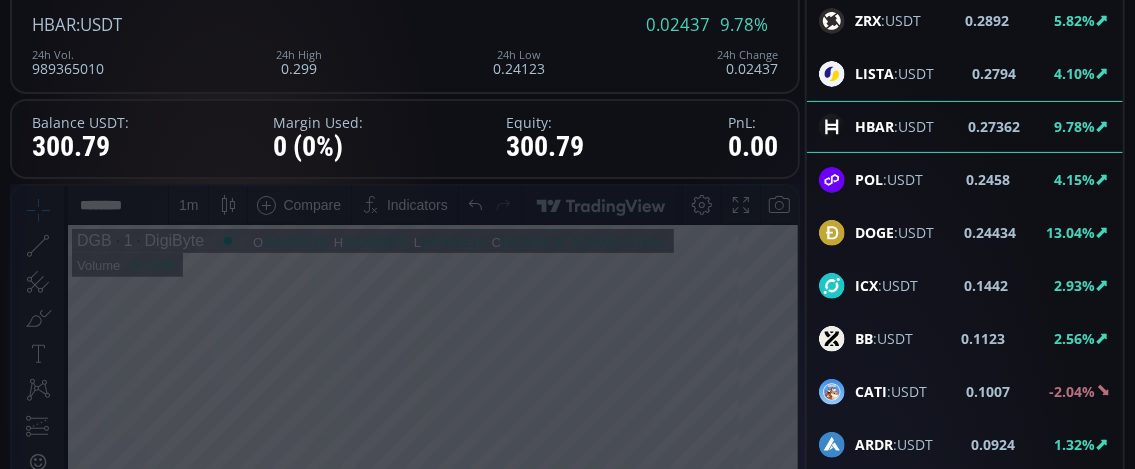 scroll, scrollTop: 200, scrollLeft: 0, axis: vertical 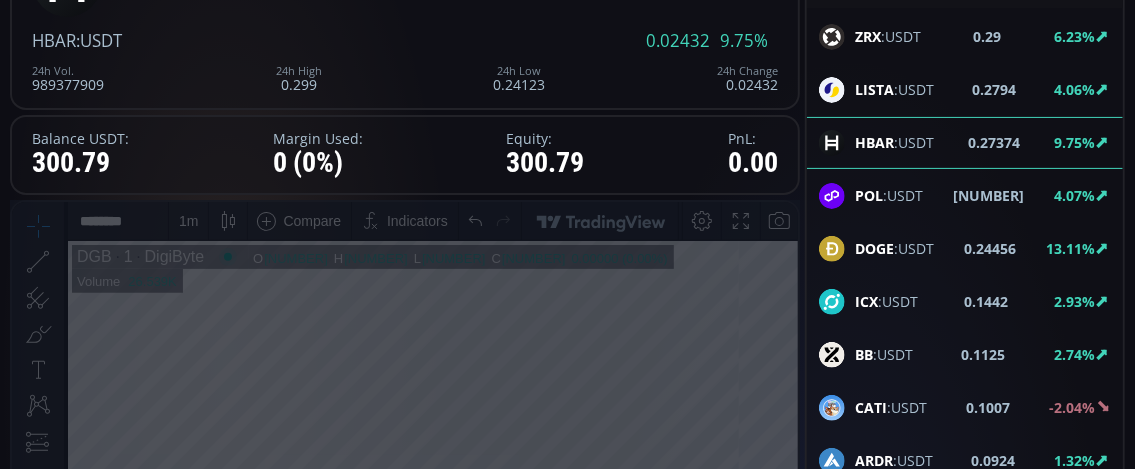 click at bounding box center (405, 577) 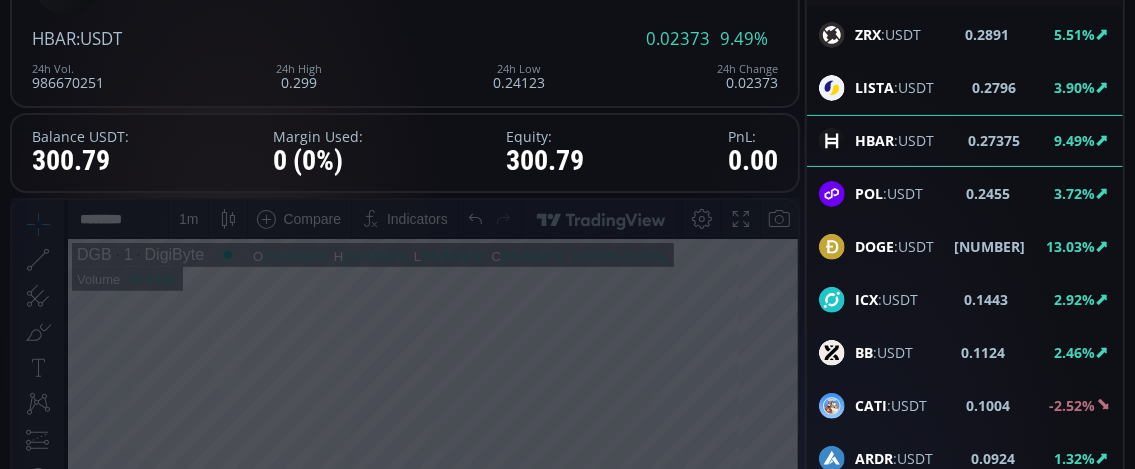 scroll, scrollTop: 200, scrollLeft: 0, axis: vertical 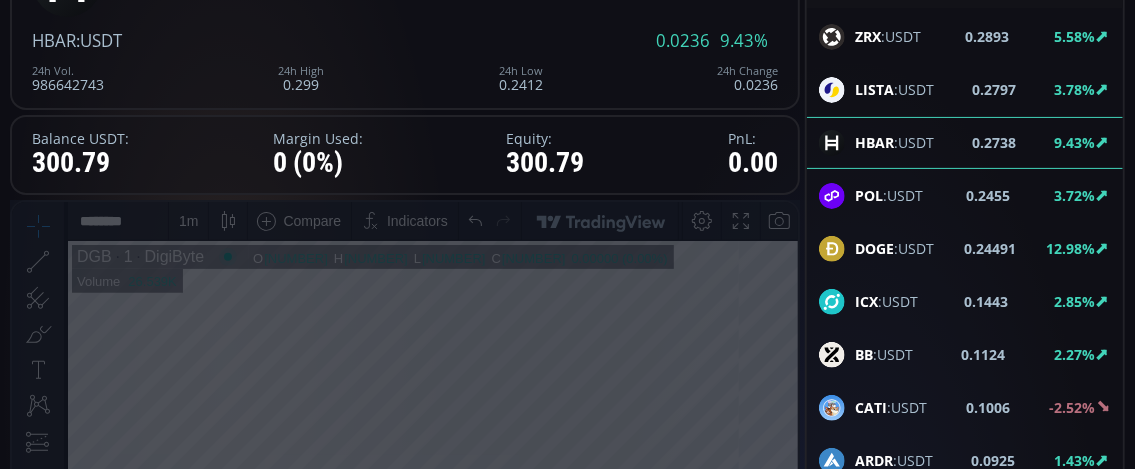click on "DOGE" at bounding box center (874, 248) 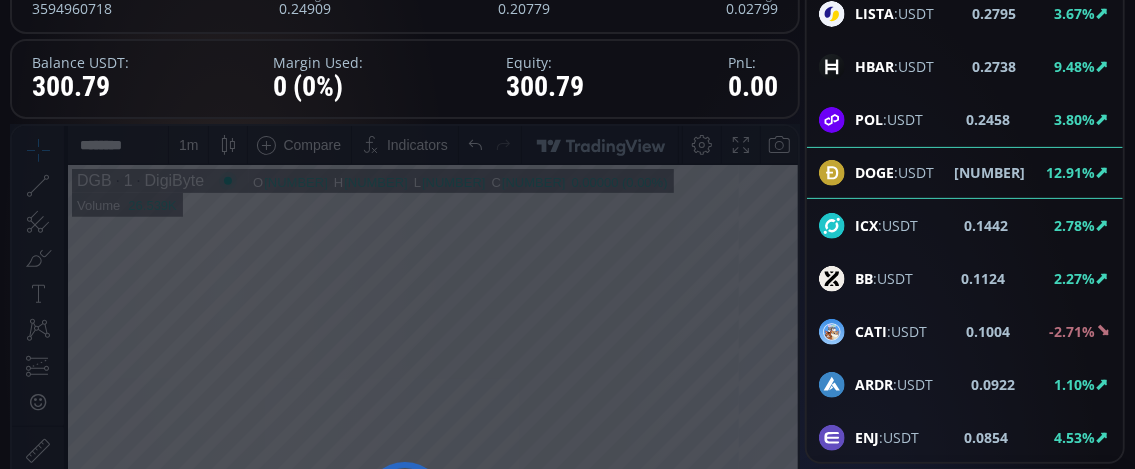 scroll, scrollTop: 400, scrollLeft: 0, axis: vertical 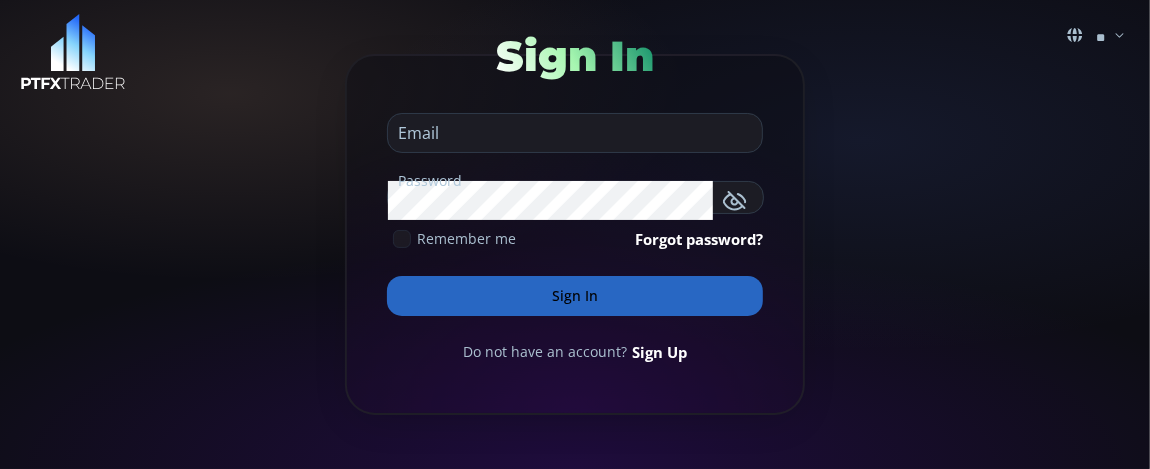 click at bounding box center (570, 133) 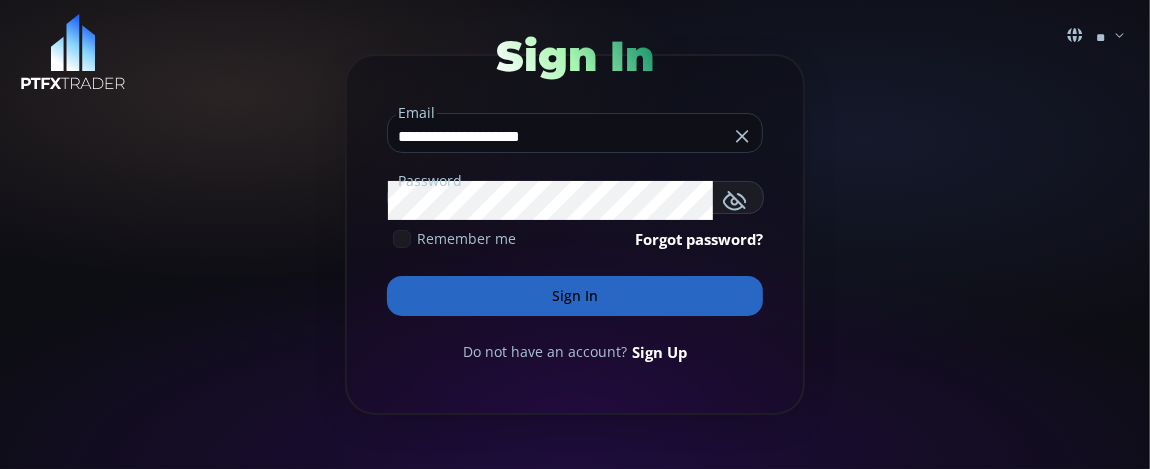type on "**********" 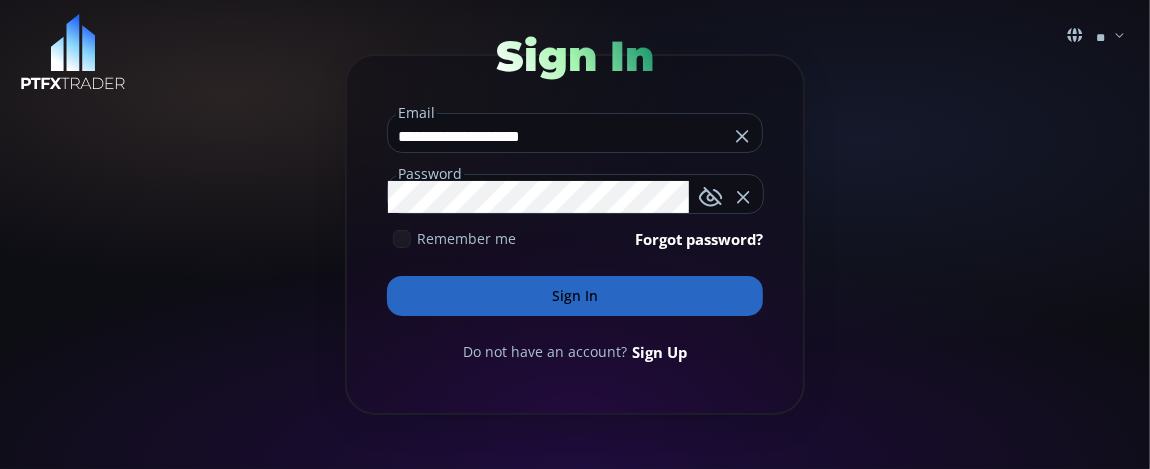 click on "Sign In" at bounding box center [575, 296] 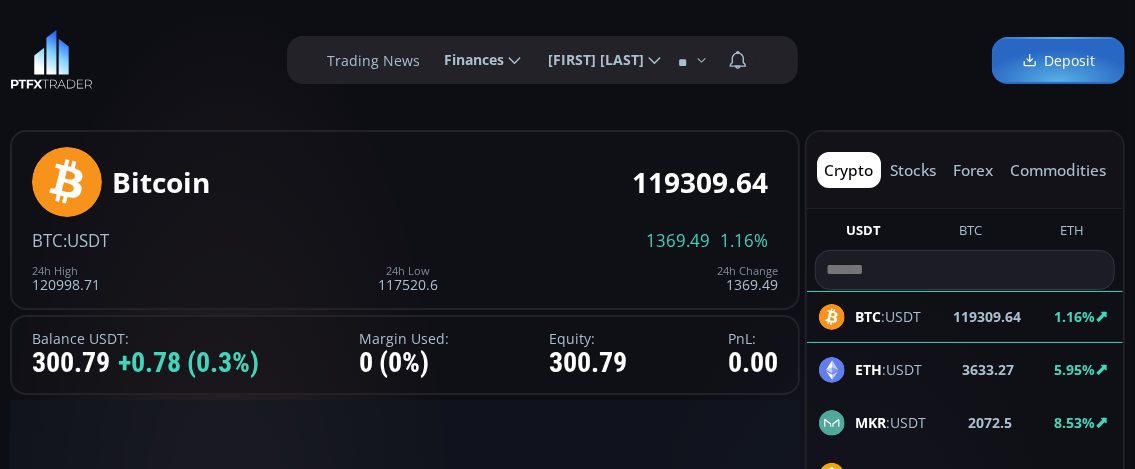 scroll, scrollTop: 0, scrollLeft: 0, axis: both 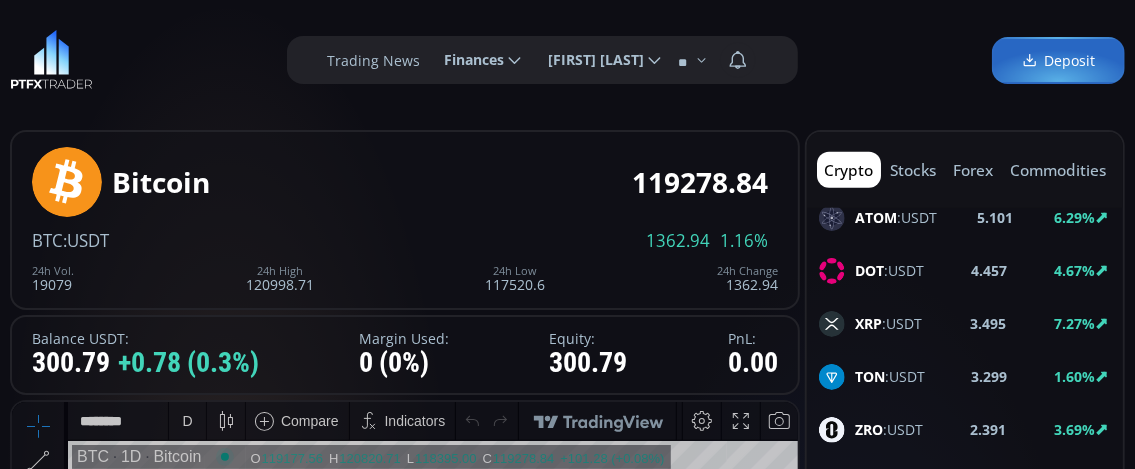 click on "XRP" at bounding box center [868, 323] 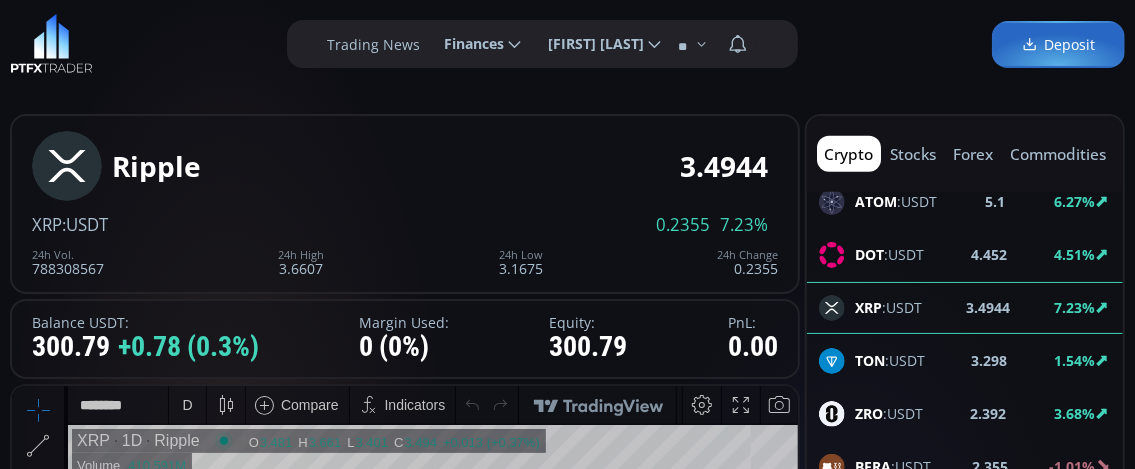 scroll, scrollTop: 200, scrollLeft: 0, axis: vertical 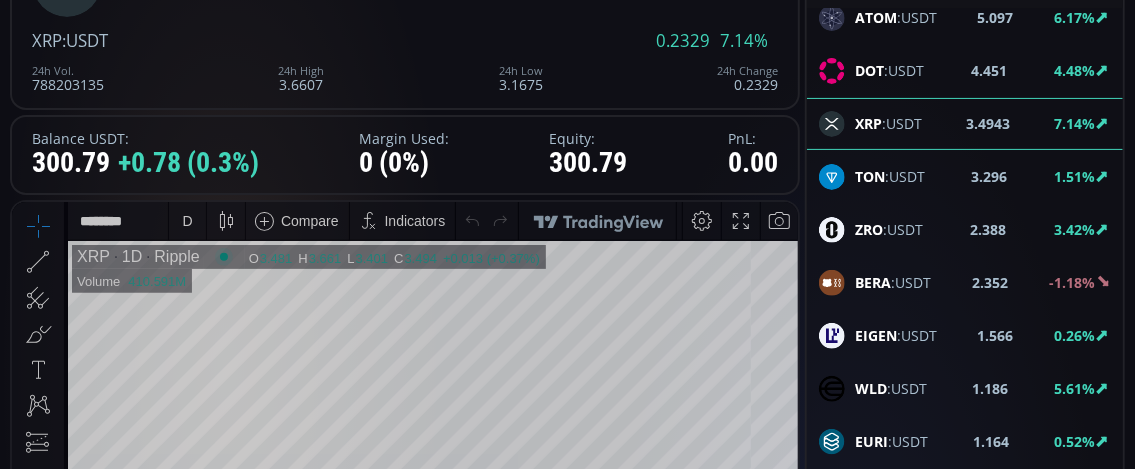 click on "D" at bounding box center [187, 220] 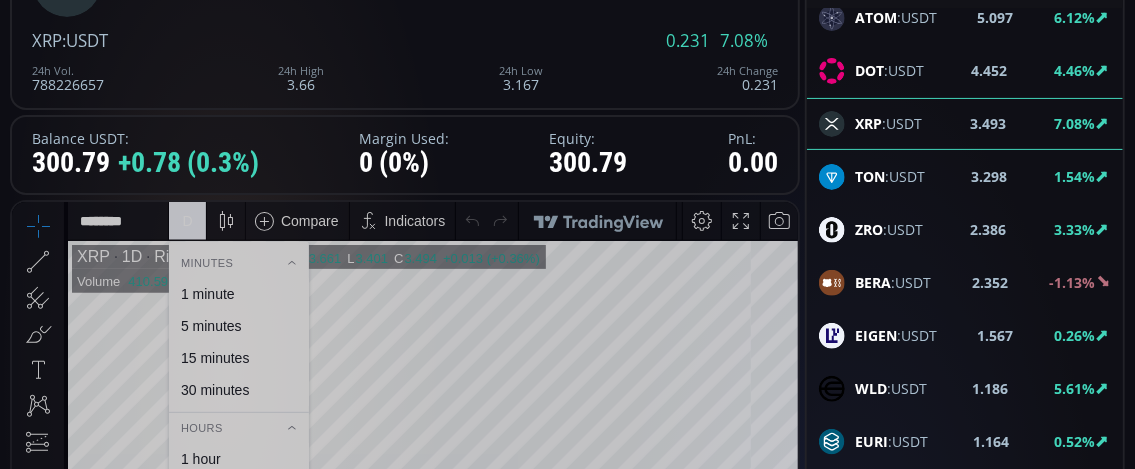 click on "1 minute" at bounding box center (208, 293) 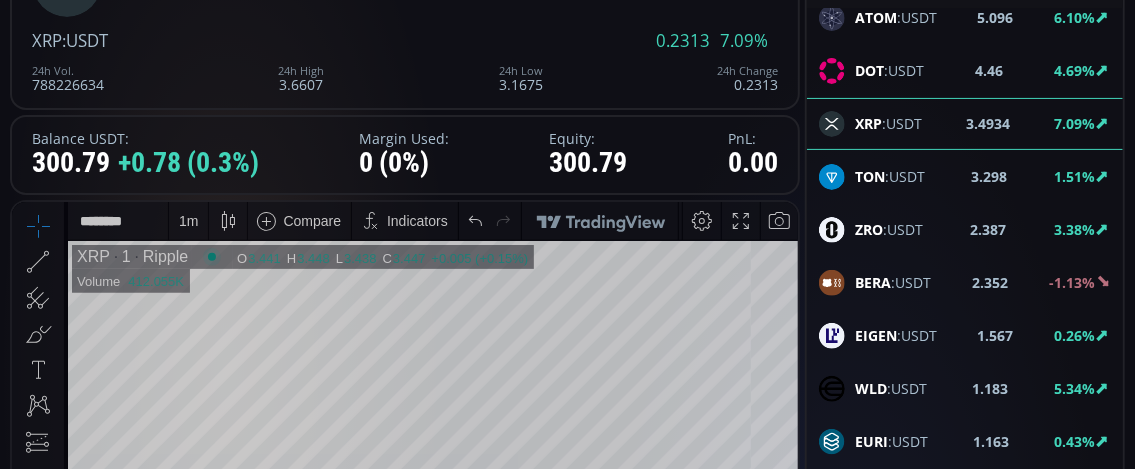 scroll, scrollTop: 300, scrollLeft: 0, axis: vertical 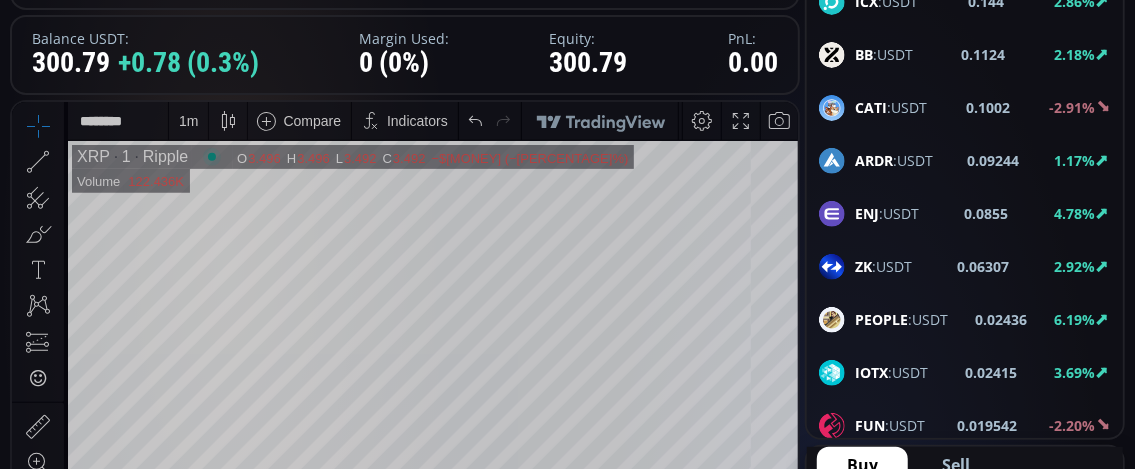click on "ENJ" at bounding box center (867, 213) 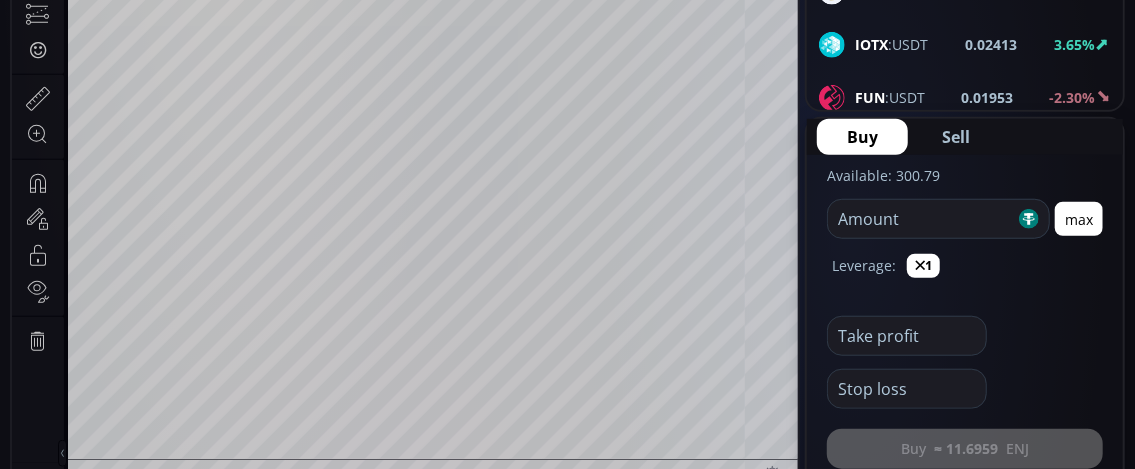scroll, scrollTop: 600, scrollLeft: 0, axis: vertical 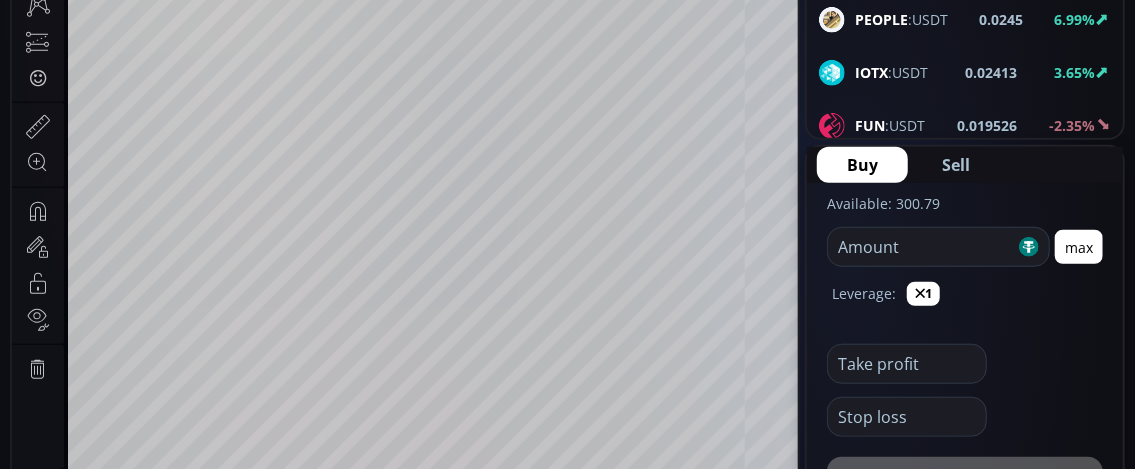 click on "DATA" at bounding box center [874, 178] 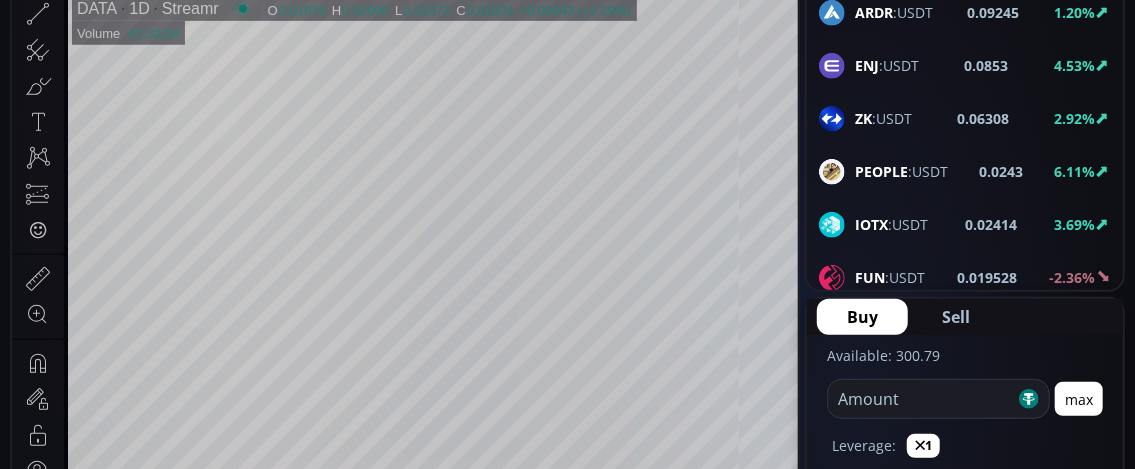 scroll, scrollTop: 400, scrollLeft: 0, axis: vertical 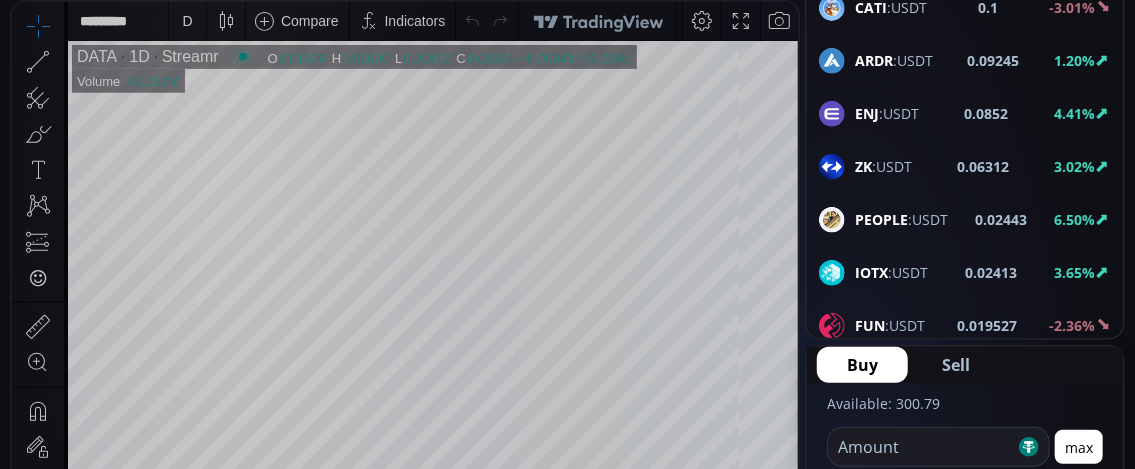 click on "D" at bounding box center (187, 21) 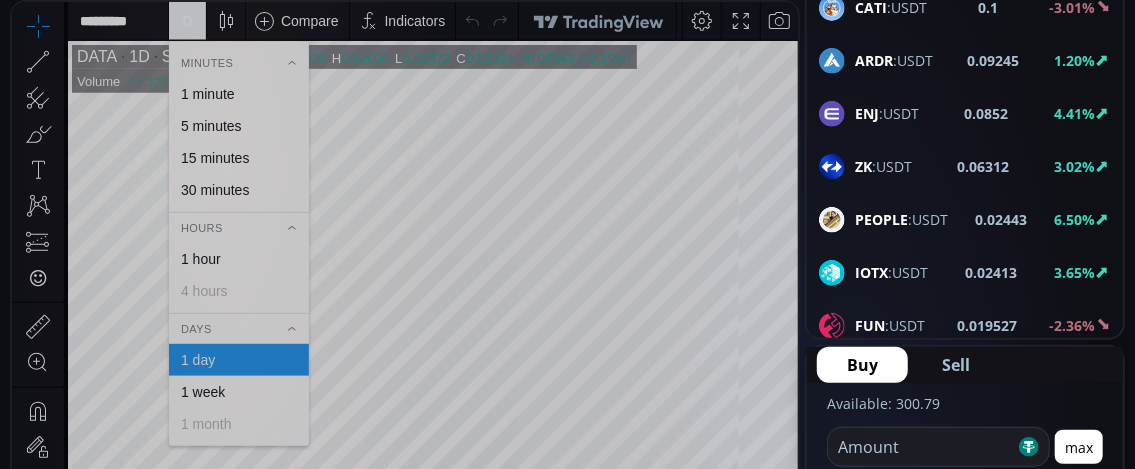 click on "1 minute" at bounding box center (208, 94) 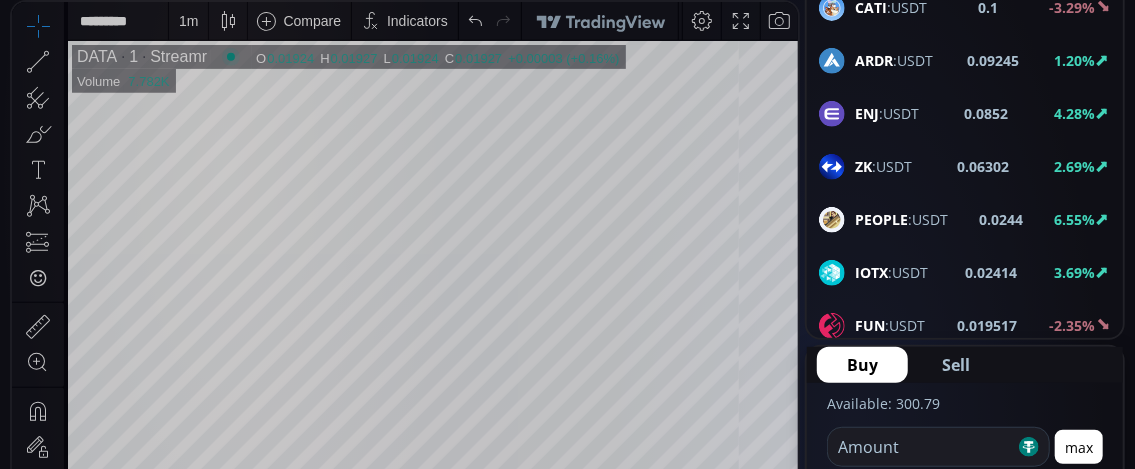 click at bounding box center [921, 447] 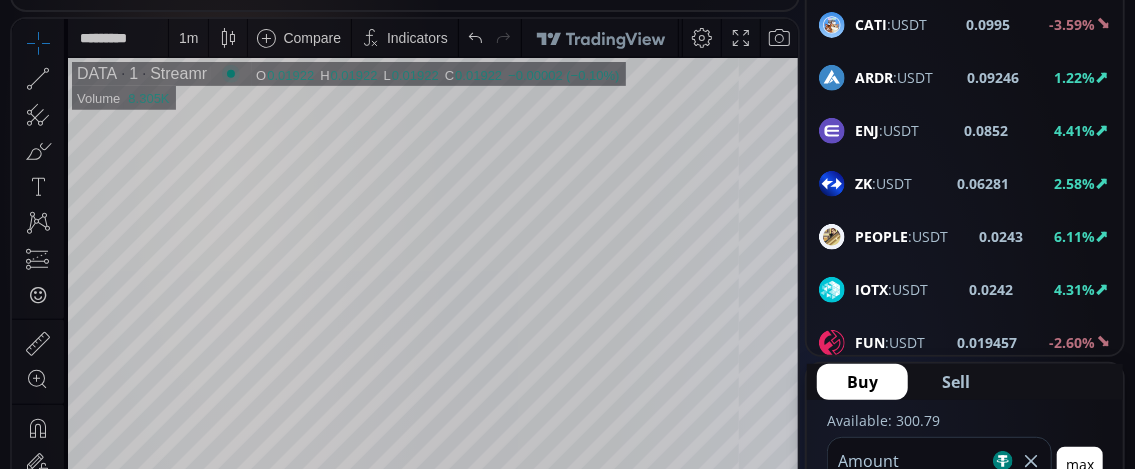 scroll, scrollTop: 400, scrollLeft: 0, axis: vertical 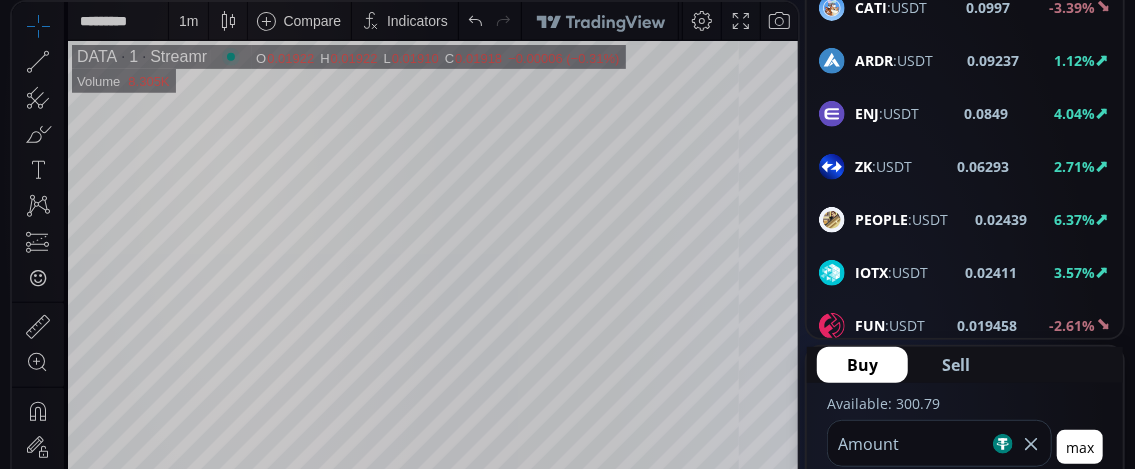 type on "***" 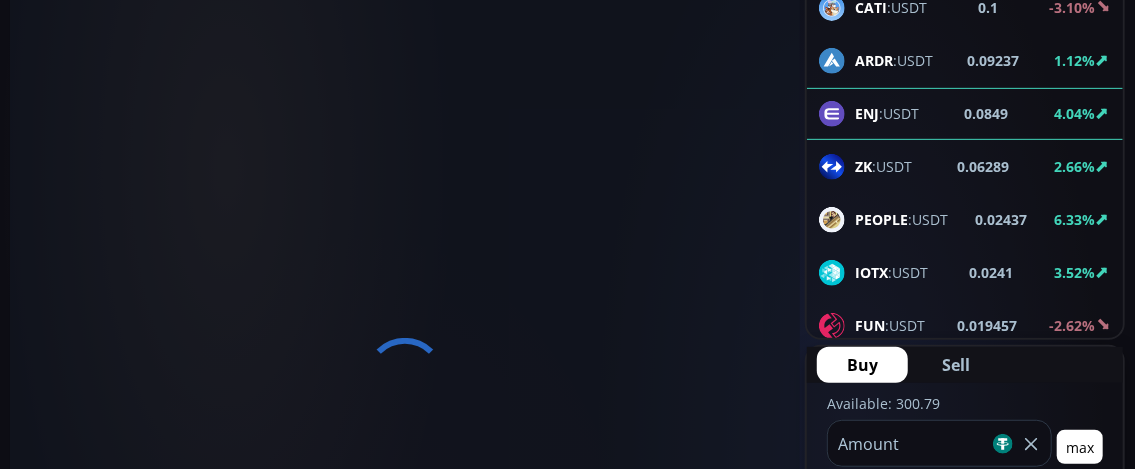 scroll, scrollTop: 0, scrollLeft: 0, axis: both 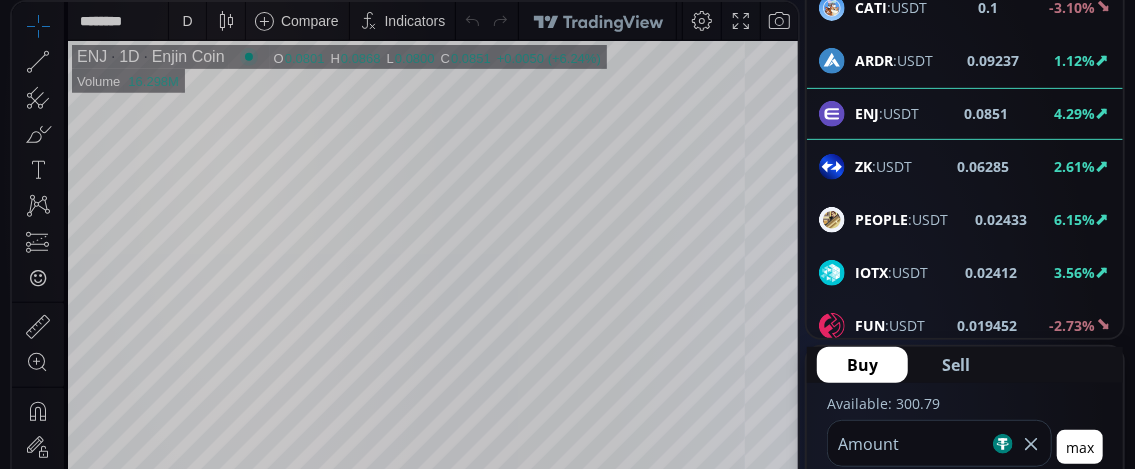 click on "Buy" at bounding box center [862, 365] 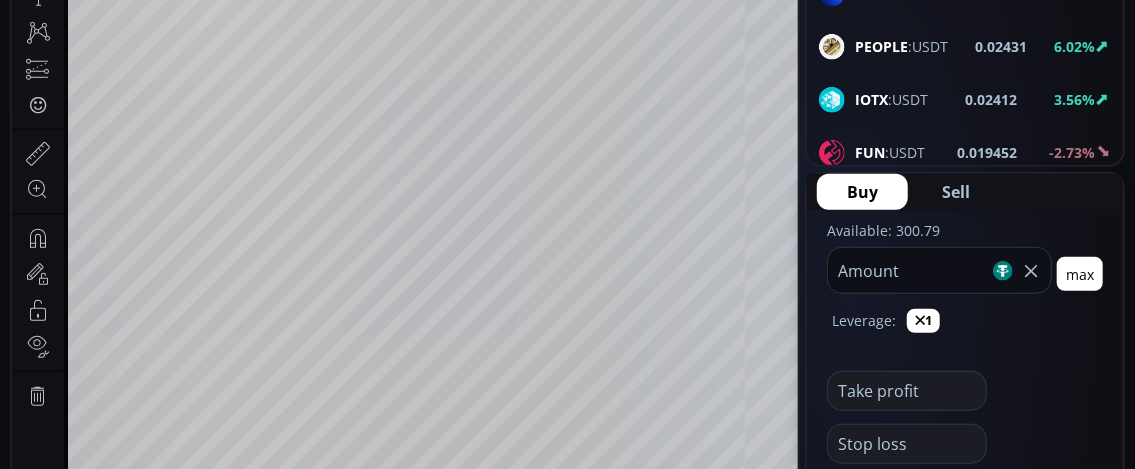 scroll, scrollTop: 600, scrollLeft: 0, axis: vertical 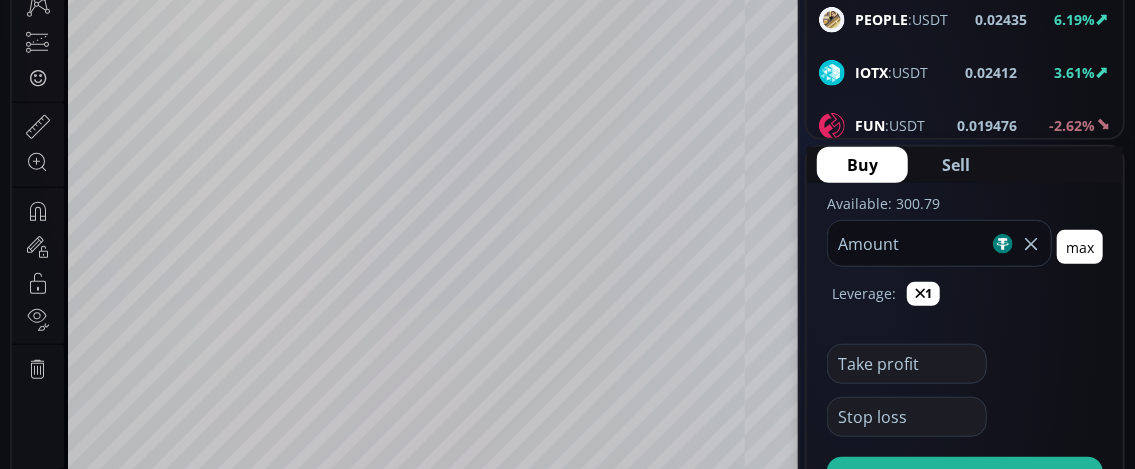 click on "Buy" at bounding box center [862, 165] 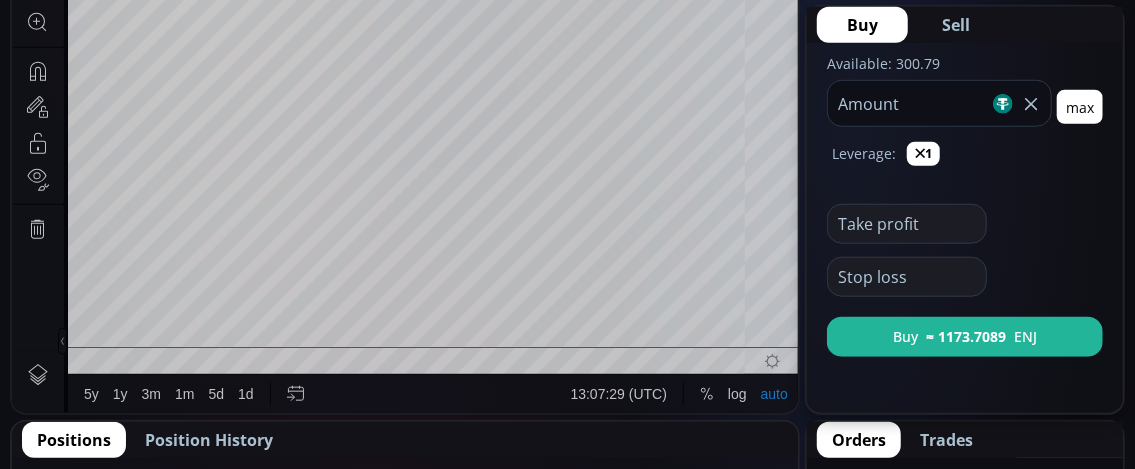 scroll, scrollTop: 800, scrollLeft: 0, axis: vertical 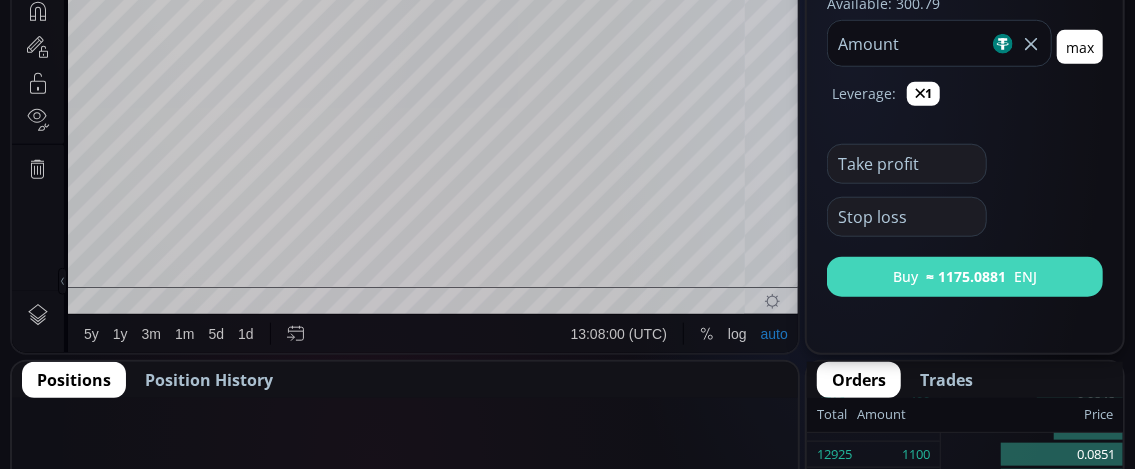 click on "Buy  ≈ $[MONEY]  ENJ" at bounding box center [965, 277] 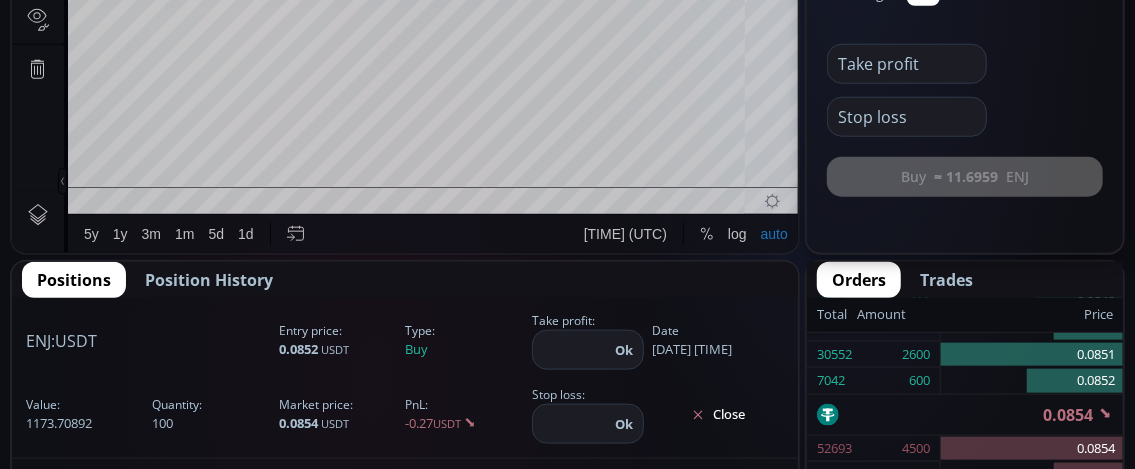 scroll, scrollTop: 1000, scrollLeft: 0, axis: vertical 